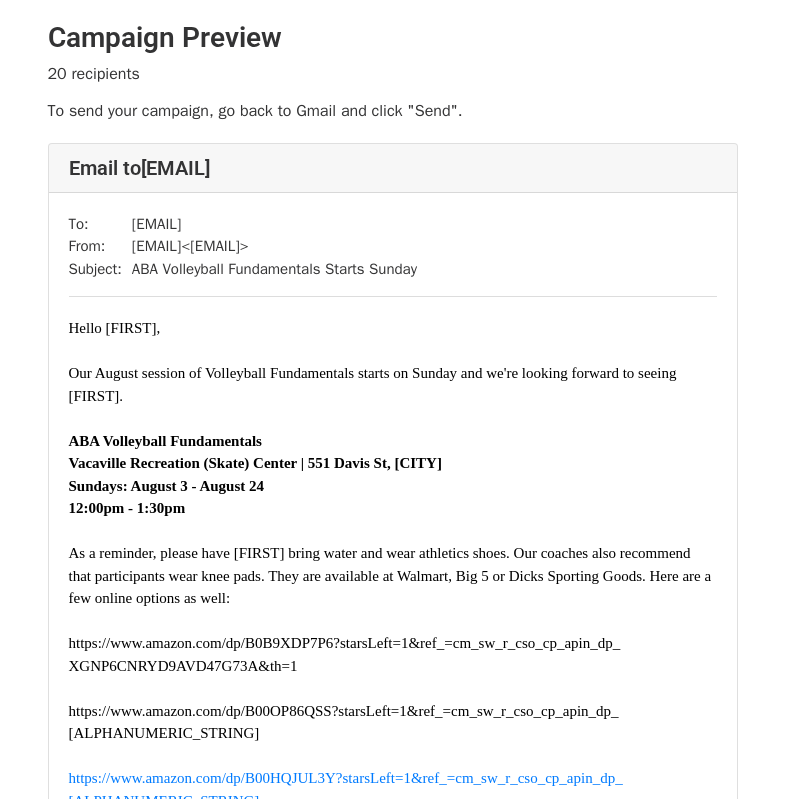 scroll, scrollTop: 0, scrollLeft: 0, axis: both 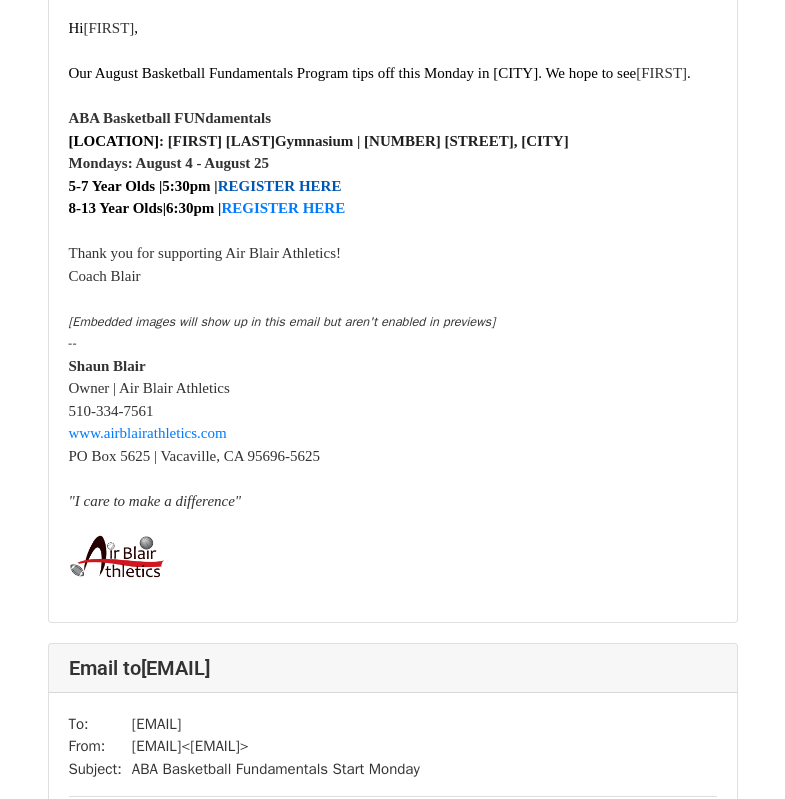 click on "REGISTER HERE" at bounding box center (280, 186) 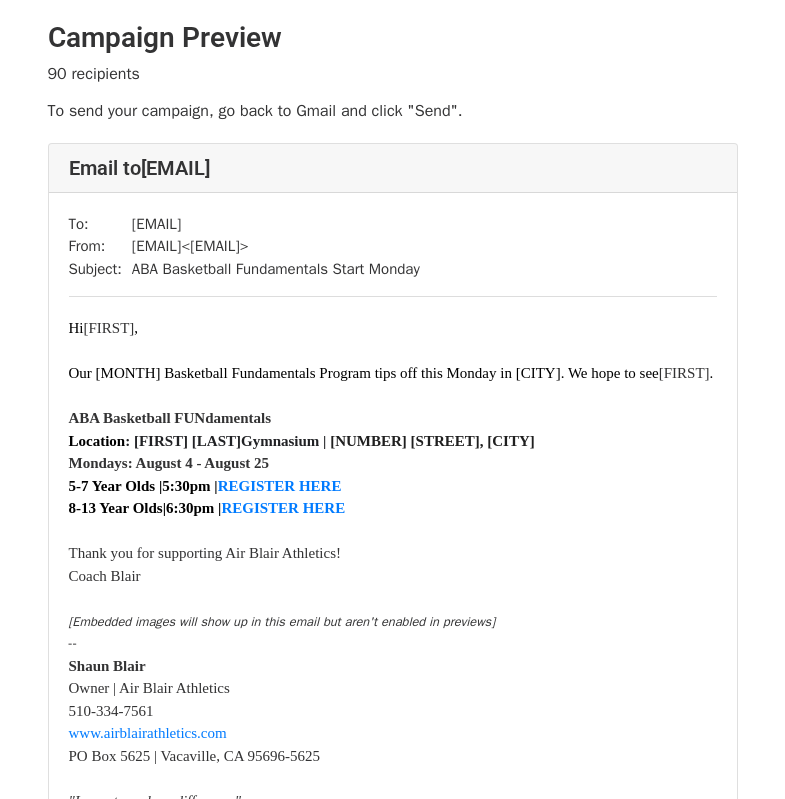 scroll, scrollTop: 0, scrollLeft: 0, axis: both 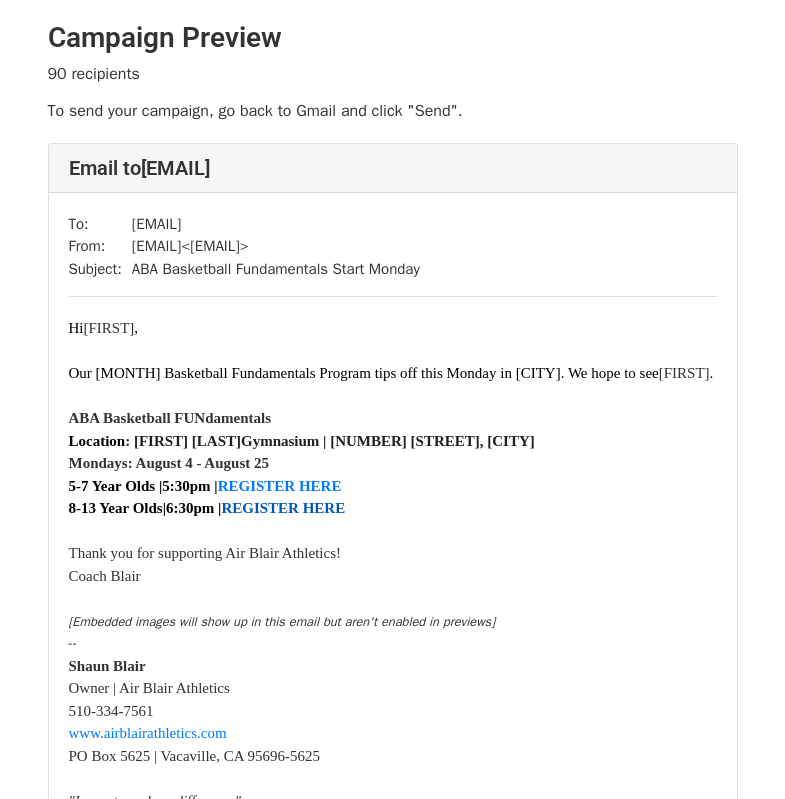 click on "REGISTER HERE" at bounding box center (283, 508) 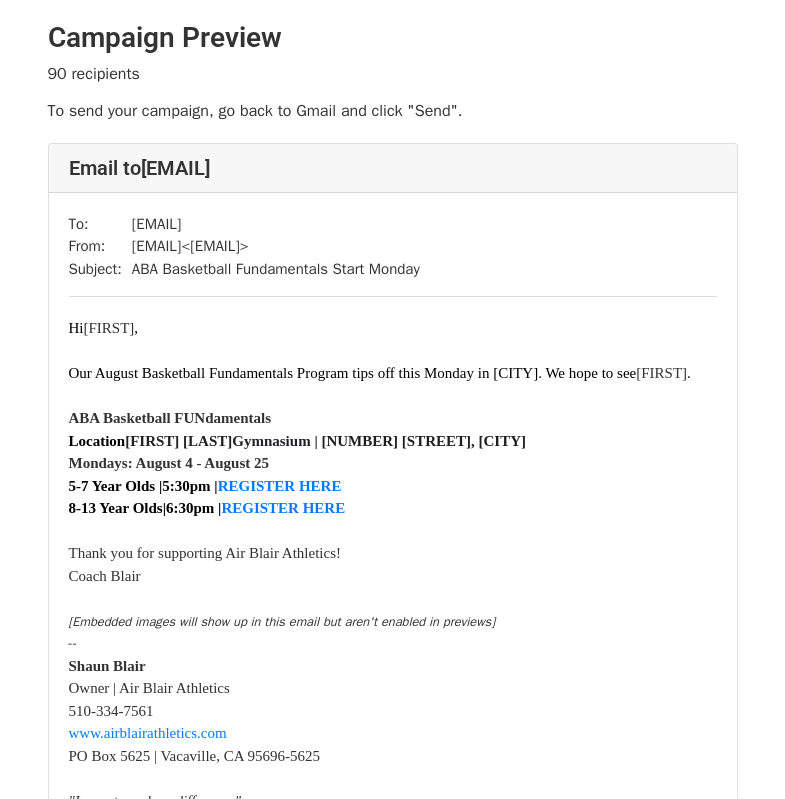 scroll, scrollTop: 0, scrollLeft: 0, axis: both 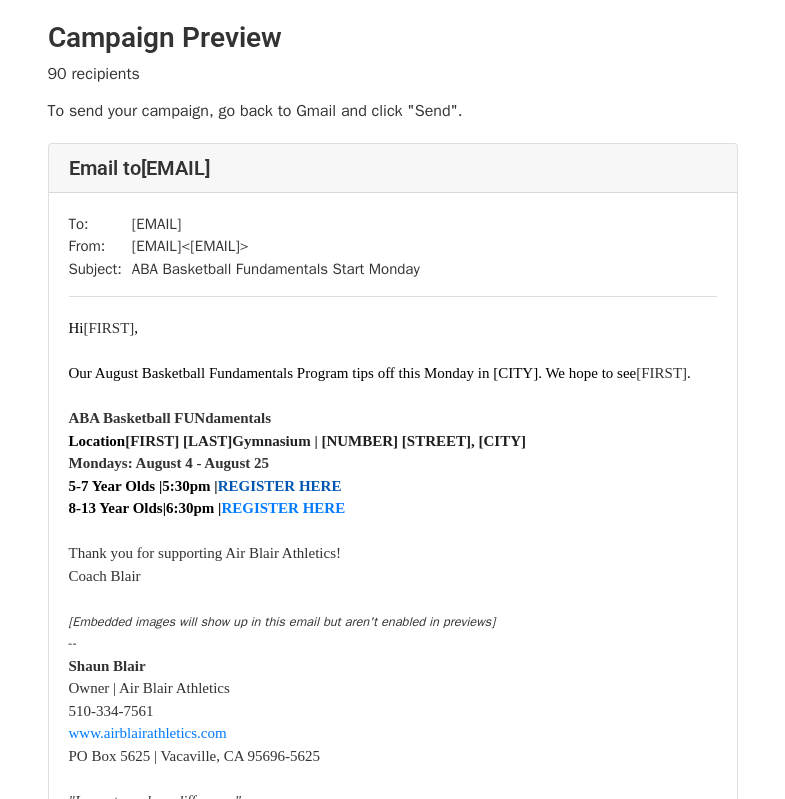 click on "REGISTER HERE" at bounding box center (280, 486) 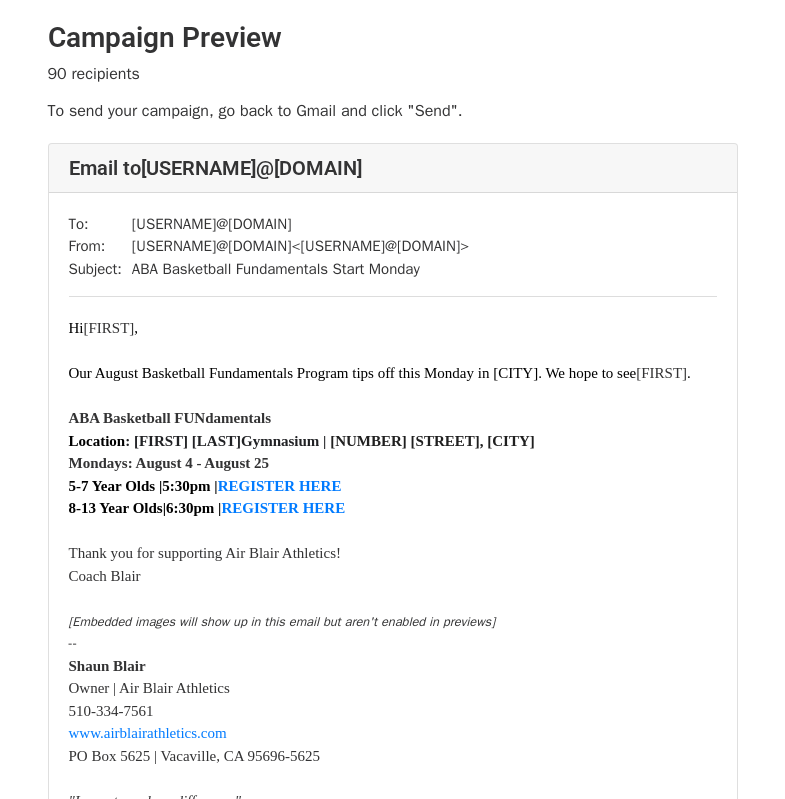 scroll, scrollTop: 0, scrollLeft: 0, axis: both 